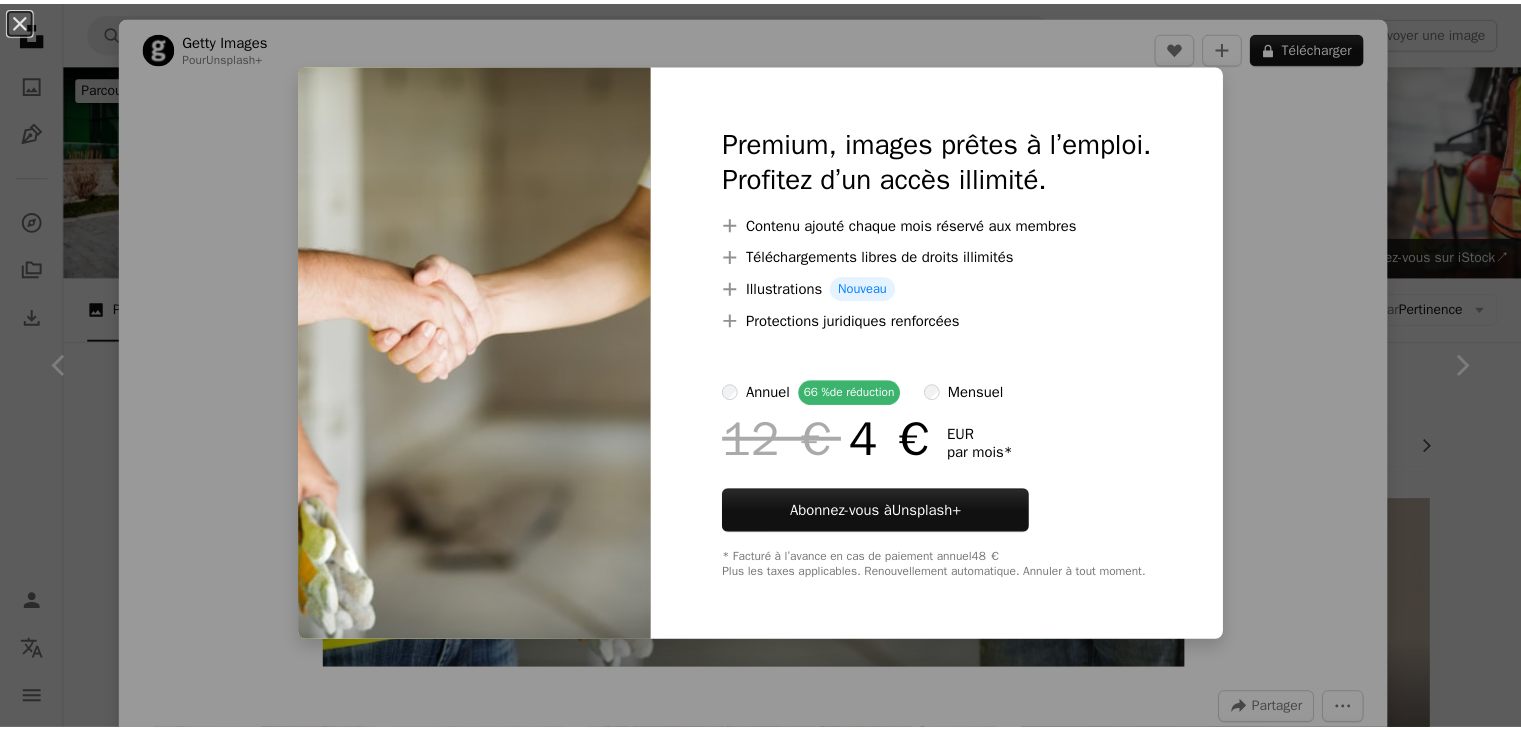 scroll, scrollTop: 638, scrollLeft: 0, axis: vertical 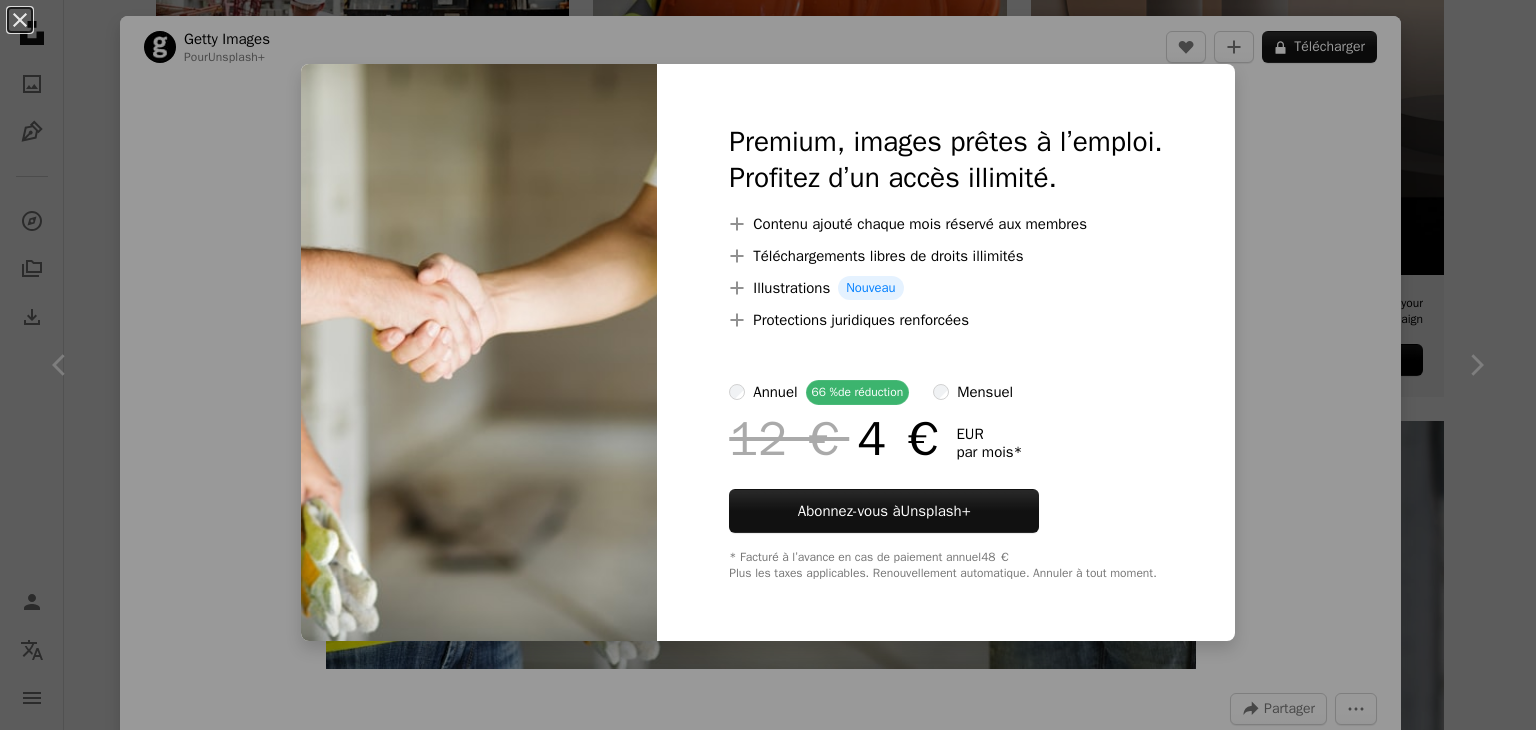 click on "An X shape Premium, images prêtes à l’emploi. Profitez d’un accès illimité. A plus sign Contenu ajouté chaque mois réservé aux membres A plus sign Téléchargements libres de droits illimités A plus sign Illustrations  Nouveau A plus sign Protections juridiques renforcées annuel 66 %  de réduction mensuel 12 €   4 € EUR par mois * Abonnez-vous à  Unsplash+ * Facturé à l’avance en cas de paiement annuel  48 € Plus les taxes applicables. Renouvellement automatique. Annuler à tout moment." at bounding box center (768, 365) 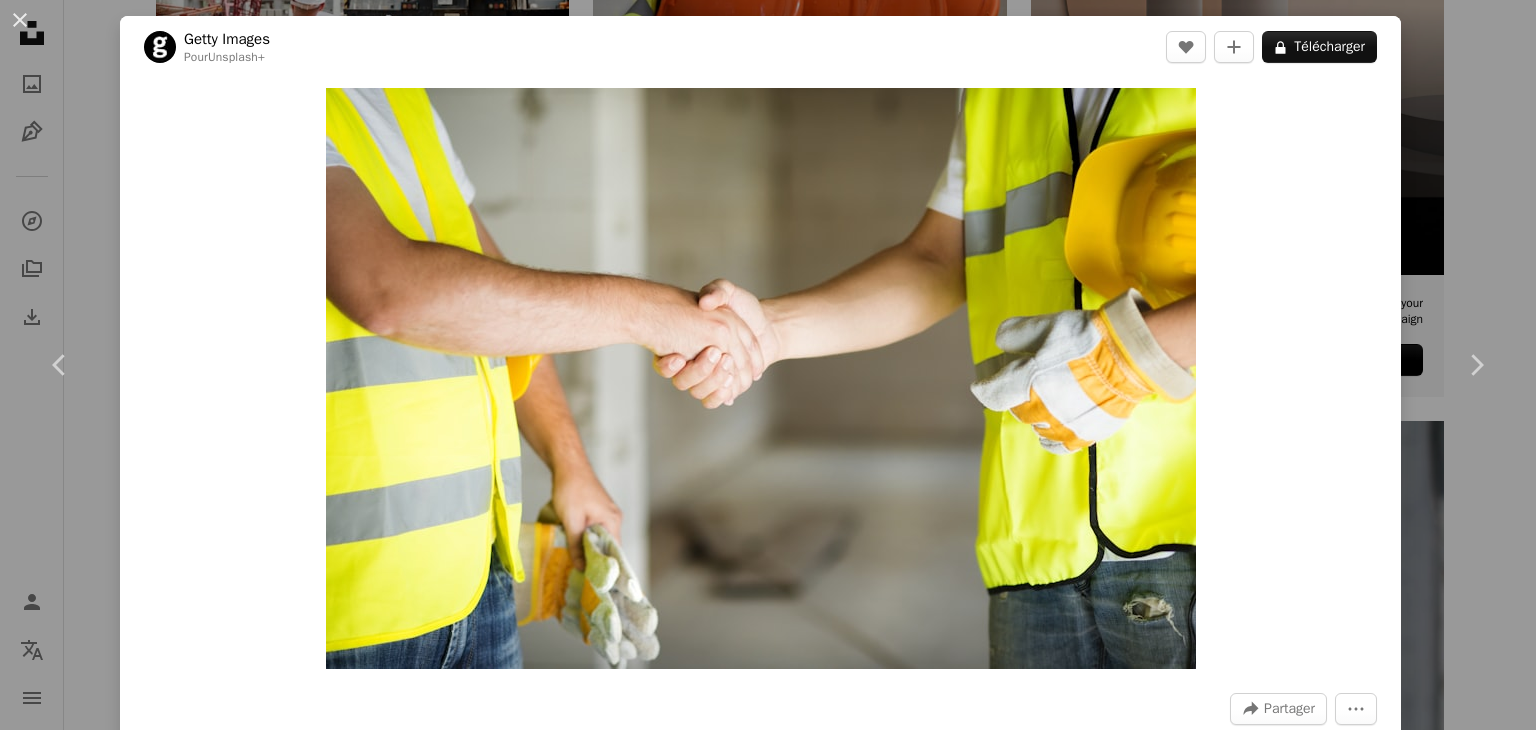 click on "An X shape Chevron left Chevron right Getty Images Pour  Unsplash+ A heart A plus sign A lock Télécharger Zoom in A forward-right arrow Partager More Actions Calendar outlined Publiée le  [DATE] Safety Contenu cédé sous  Licence Unsplash+ poignée de main travaillant ouvrier du batiment casque entrepreneur en construction casque de travail Arrière-plans De cette série Plus sign for Unsplash+ Plus sign for Unsplash+ Images associées Plus sign for Unsplash+ A heart A plus sign Getty Images Pour  Unsplash+ A lock Télécharger Plus sign for Unsplash+ A heart A plus sign Getty Images Pour  Unsplash+ A lock Télécharger Plus sign for Unsplash+ A heart A plus sign Getty Images Pour  Unsplash+ A lock Télécharger Plus sign for Unsplash+ A heart A plus sign Getty Images Pour  Unsplash+ A lock Télécharger Plus sign for Unsplash+ A heart A plus sign Getty Images Pour  Unsplash+ A lock Télécharger A heart" at bounding box center [768, 365] 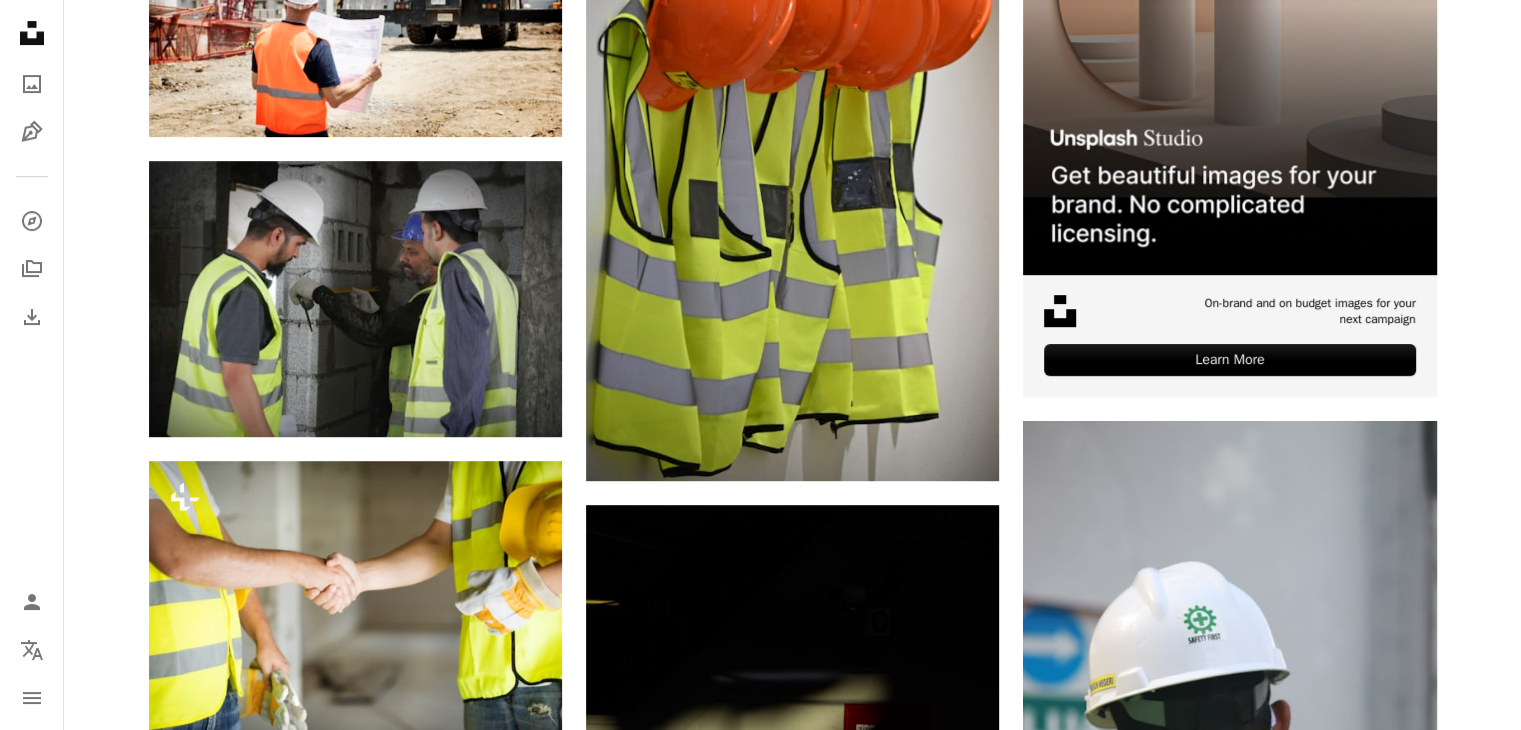 scroll, scrollTop: 0, scrollLeft: 0, axis: both 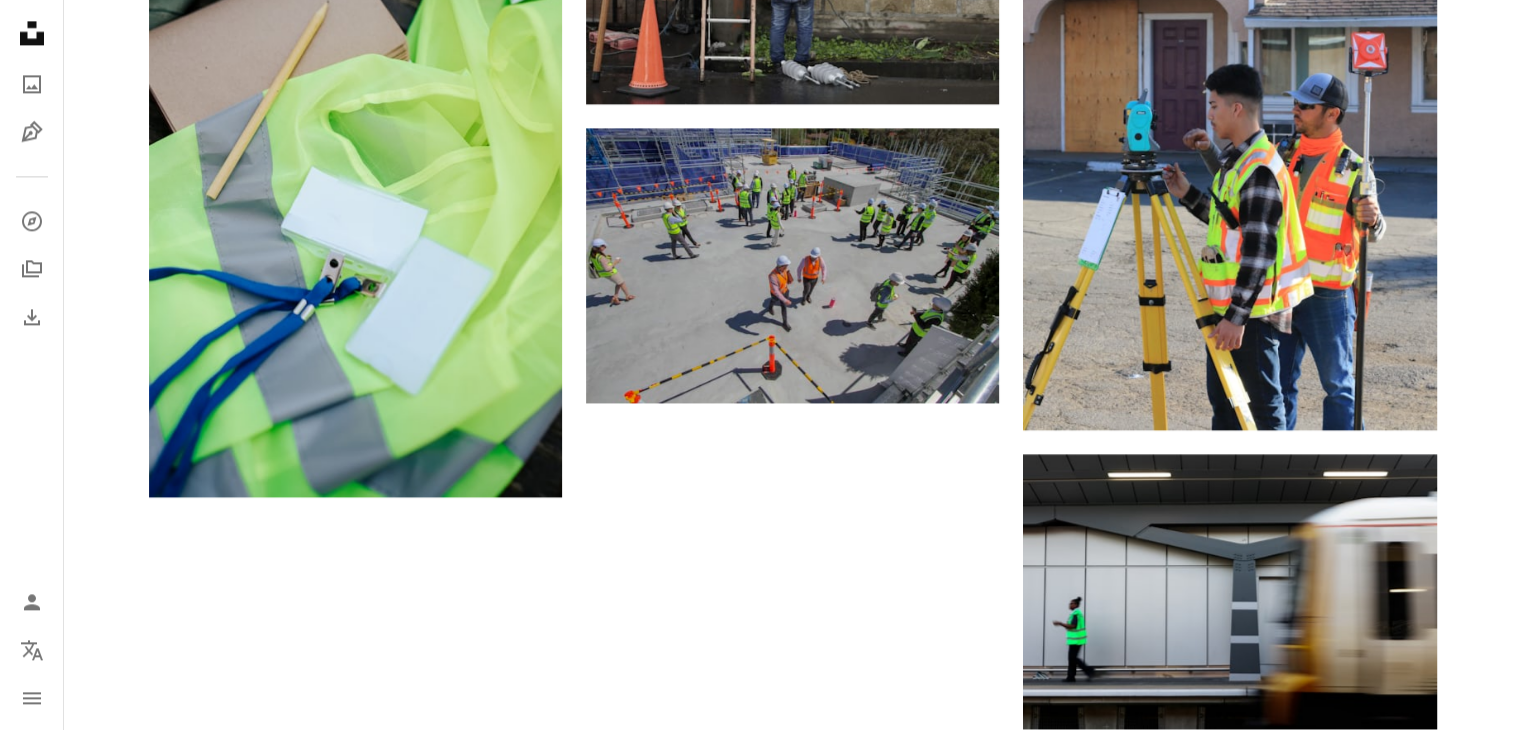 click on "Plus de résultats" at bounding box center (793, 1135) 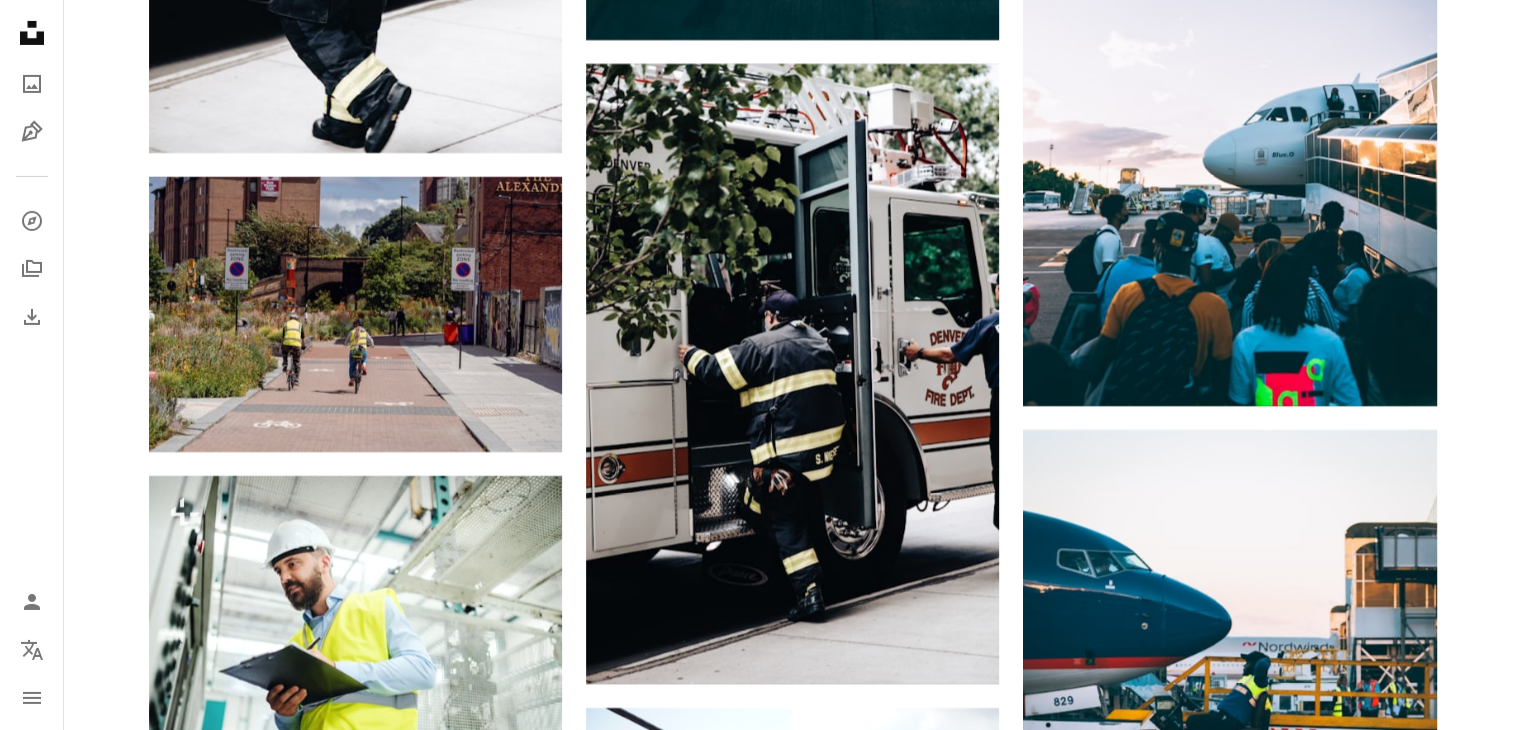 scroll, scrollTop: 7158, scrollLeft: 0, axis: vertical 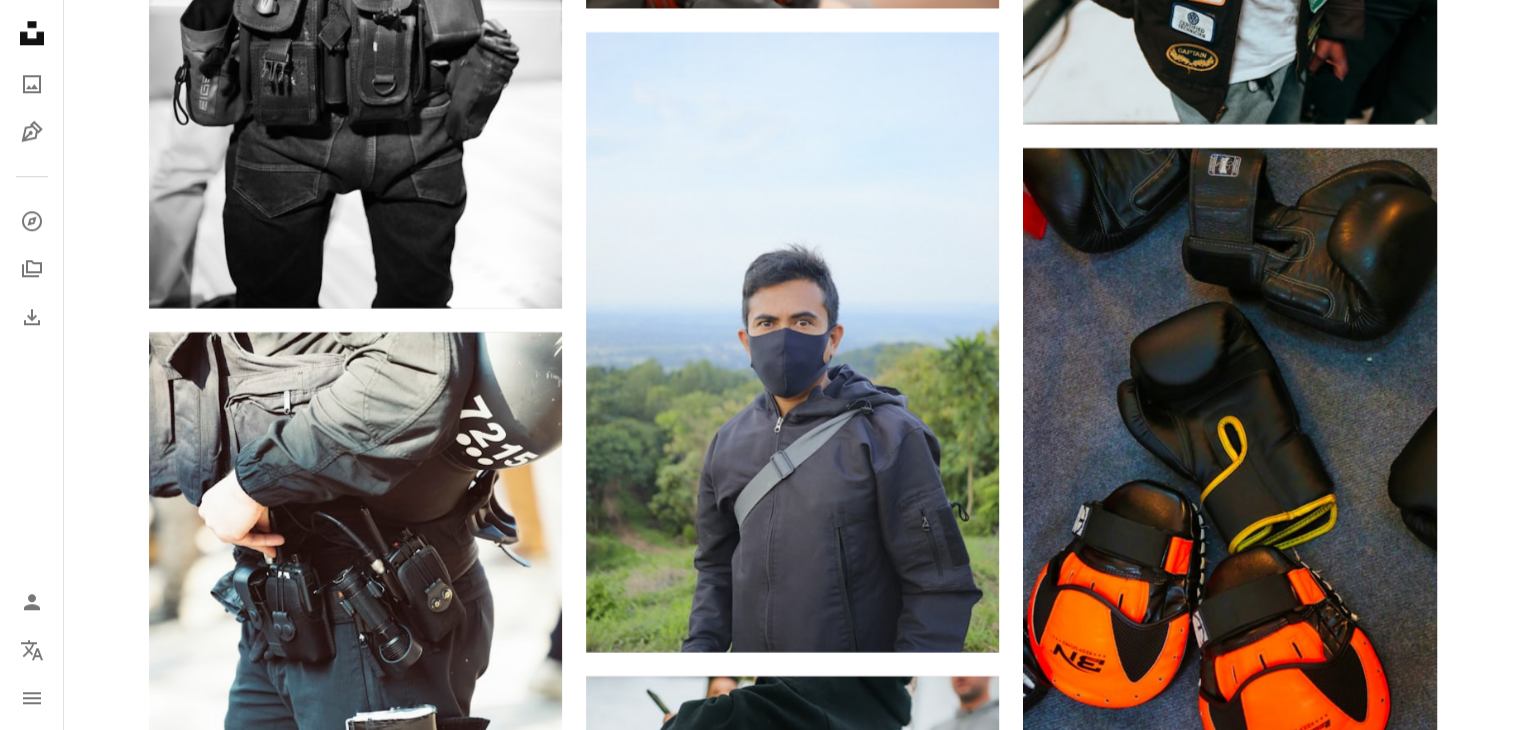 click on "Plus sign for Unsplash+ A heart A plus sign Curated Lifestyle Pour  Unsplash+ A lock Télécharger A heart A plus sign Glenov Brankovic Arrow pointing down Plus sign for Unsplash+ A heart A plus sign Getty Images Pour  Unsplash+ A lock Télécharger A heart A plus sign Heri Susilo Arrow pointing down A heart A plus sign Centre for Ageing Better Arrow pointing down A heart A plus sign Obi Disponible à l’embauche A checkmark inside of a circle Arrow pointing down Plus sign for Unsplash+ A heart A plus sign Ahmed Pour  Unsplash+ A lock Télécharger A heart A plus sign Marcus Reubenstein Disponible à l’embauche A checkmark inside of a circle Arrow pointing down A heart A plus sign Harry Grout Disponible à l’embauche A checkmark inside of a circle Arrow pointing down A heart A plus sign John Cameron Arrow pointing down –– ––– –––  –– ––– –  ––– –––  ––––  –   – –– –––  – – ––– –– –– –––– –– Learn More A heart ev" at bounding box center (792, -9798) 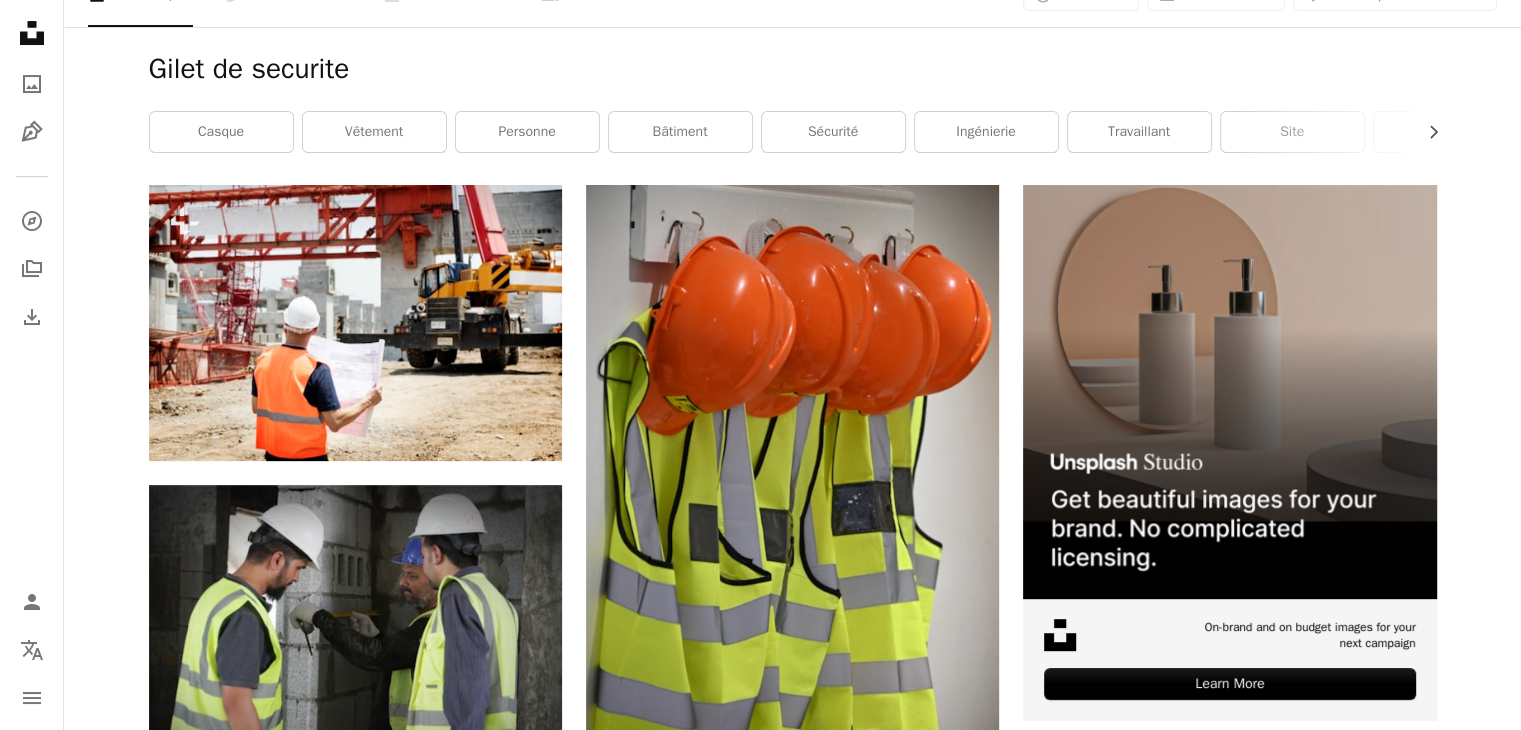 scroll, scrollTop: 295, scrollLeft: 0, axis: vertical 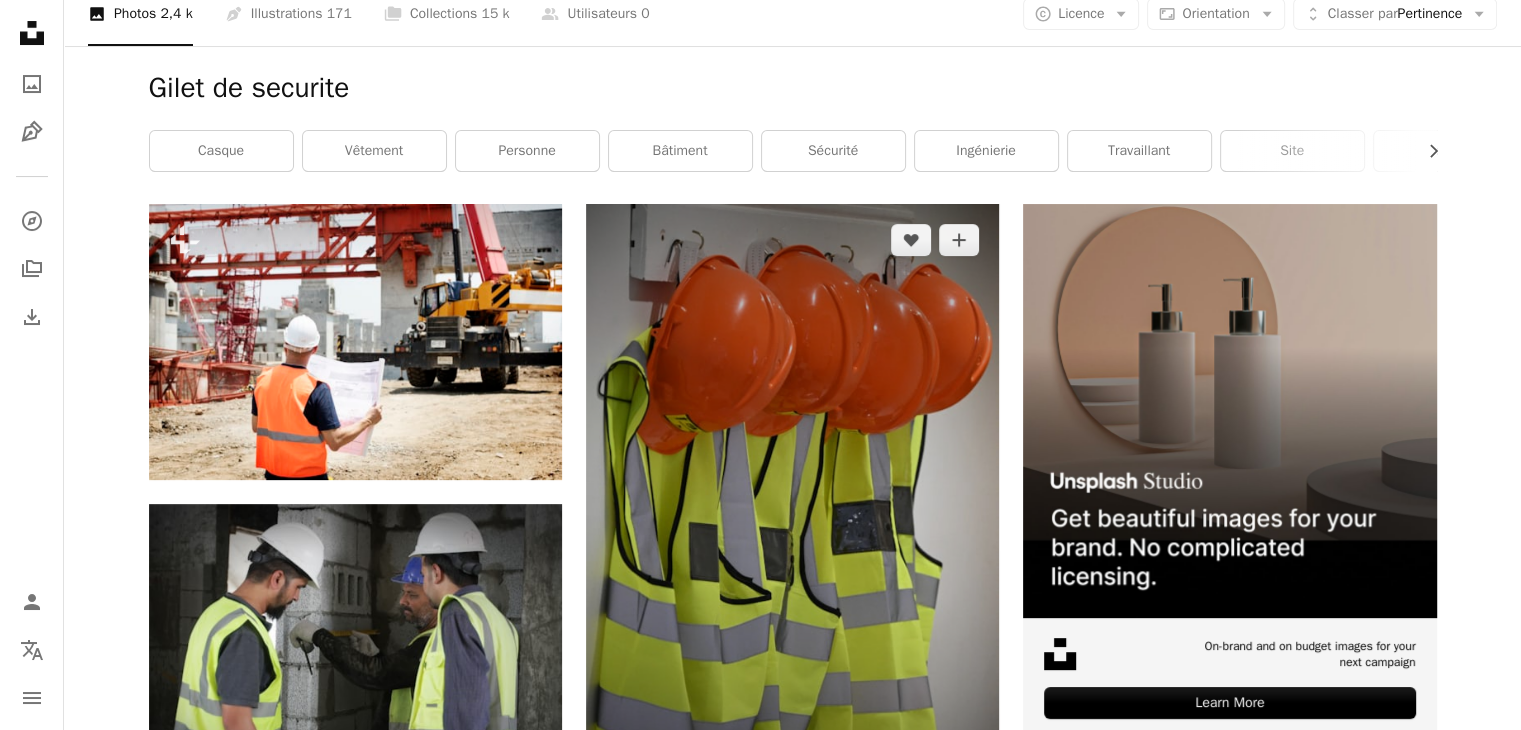 click at bounding box center (792, 514) 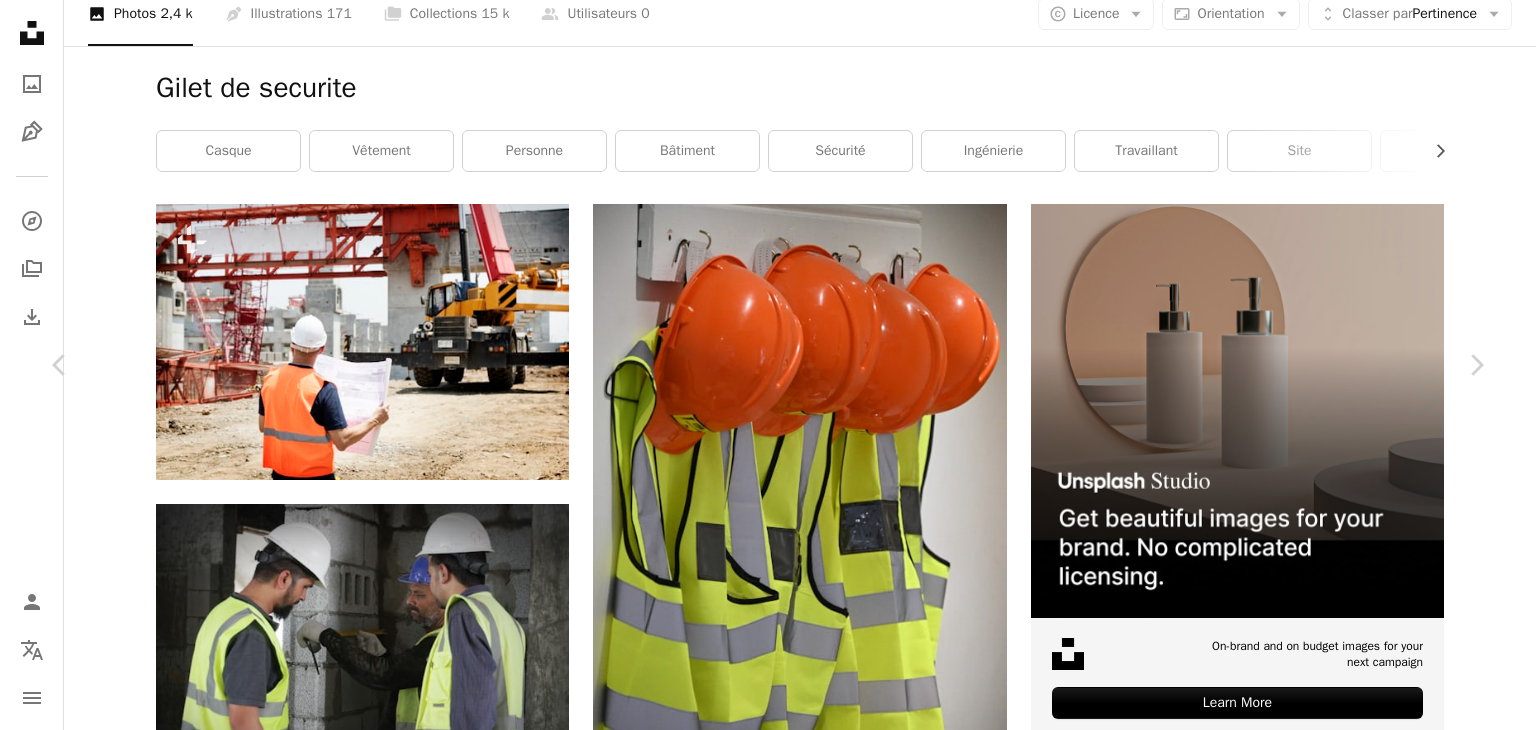 click on "Chevron down" 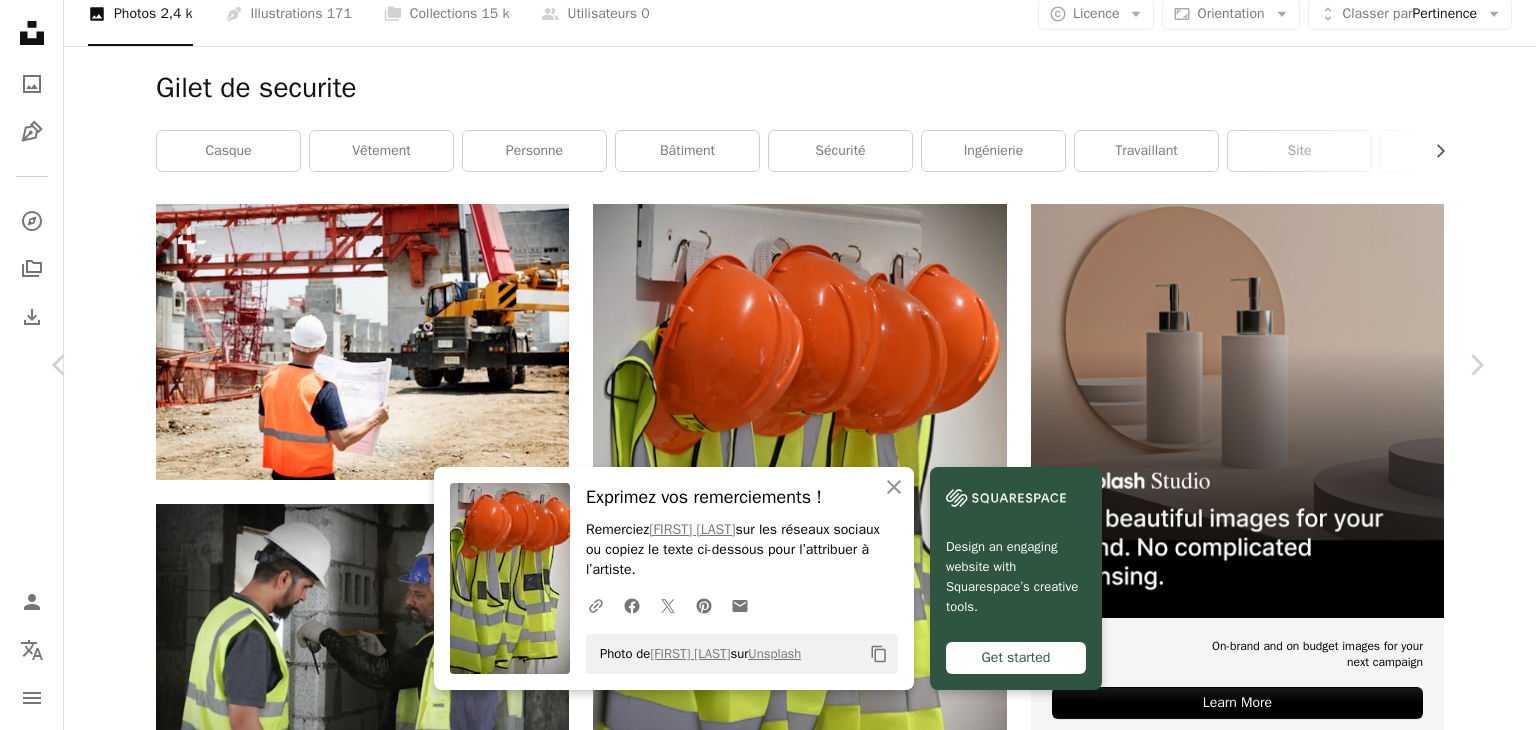 click on "An X shape Chevron left Chevron right An X shape Fermer Exprimez vos remerciements ! Remerciez  [FIRST] [LAST]  sur les réseaux sociaux ou copiez le texte ci-dessous pour l’attribuer à l’artiste. A URL sharing icon (chains) Facebook icon X (formerly Twitter) icon Pinterest icon An envelope Photo de  [FIRST] [LAST]  sur  Unsplash
Copy content Design an engaging website with Squarespace’s creative tools. Get started [FIRST] [LAST] tanyapaquet A heart A plus sign Télécharger gratuitement Chevron down Zoom in Vues 189 739 Téléchargements 6 347 A forward-right arrow Partager Info icon Infos More Actions A map marker [CITY], [COUNTRY] Calendar outlined Publiée le  [DATE] Camera NIKON CORPORATION, NIKON Z 50 Safety Utilisation gratuite sous la  Licence Unsplash orange jaune sécurité casque de sécurité epi vêtement Afrique du Sud vêtements complet ballon casque manteau gilet manteau [CITY] Photos banque d’images gratuites Parcourez des images premium sur iStock  |" at bounding box center (768, 29784) 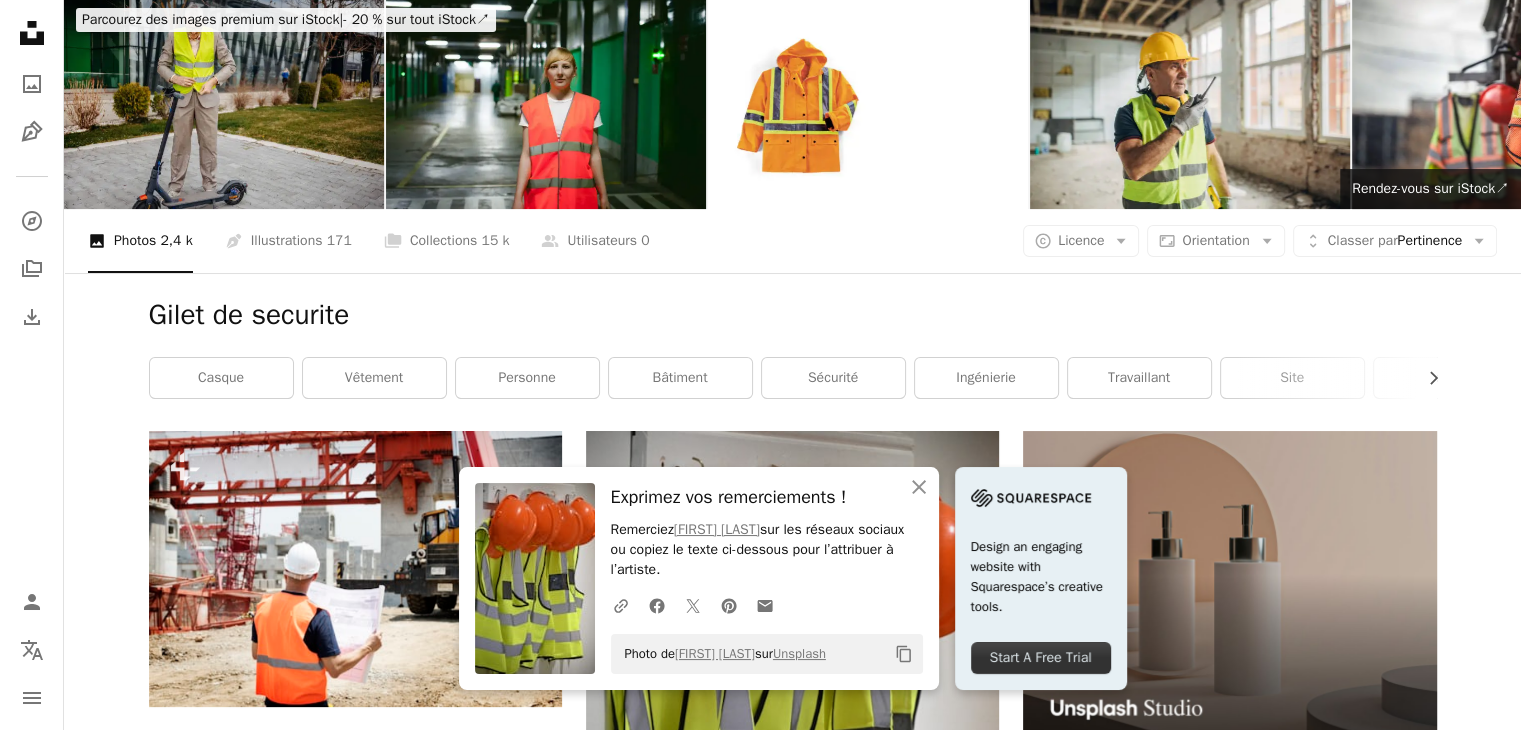 scroll, scrollTop: 55, scrollLeft: 0, axis: vertical 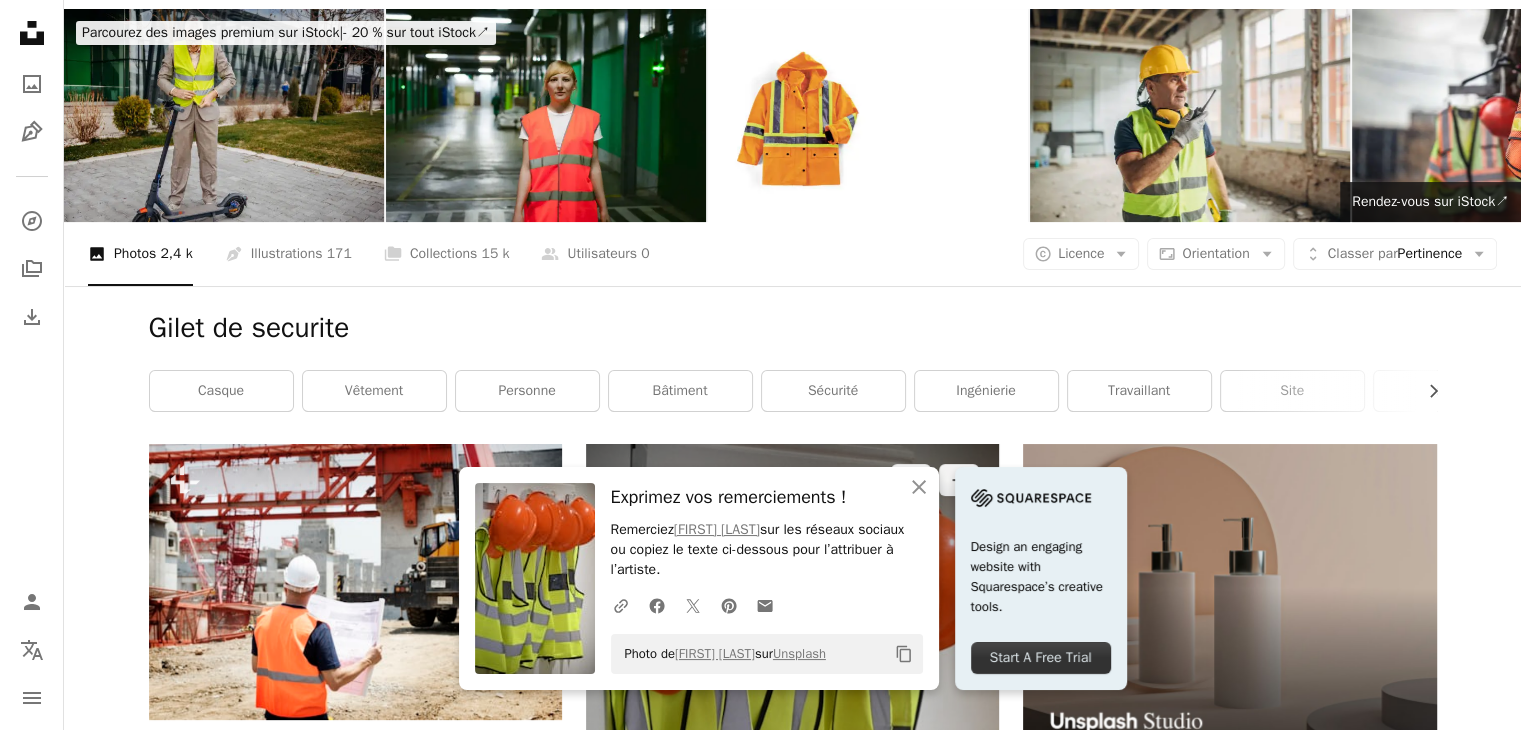 drag, startPoint x: 1535, startPoint y: 1, endPoint x: 849, endPoint y: 249, distance: 729.45184 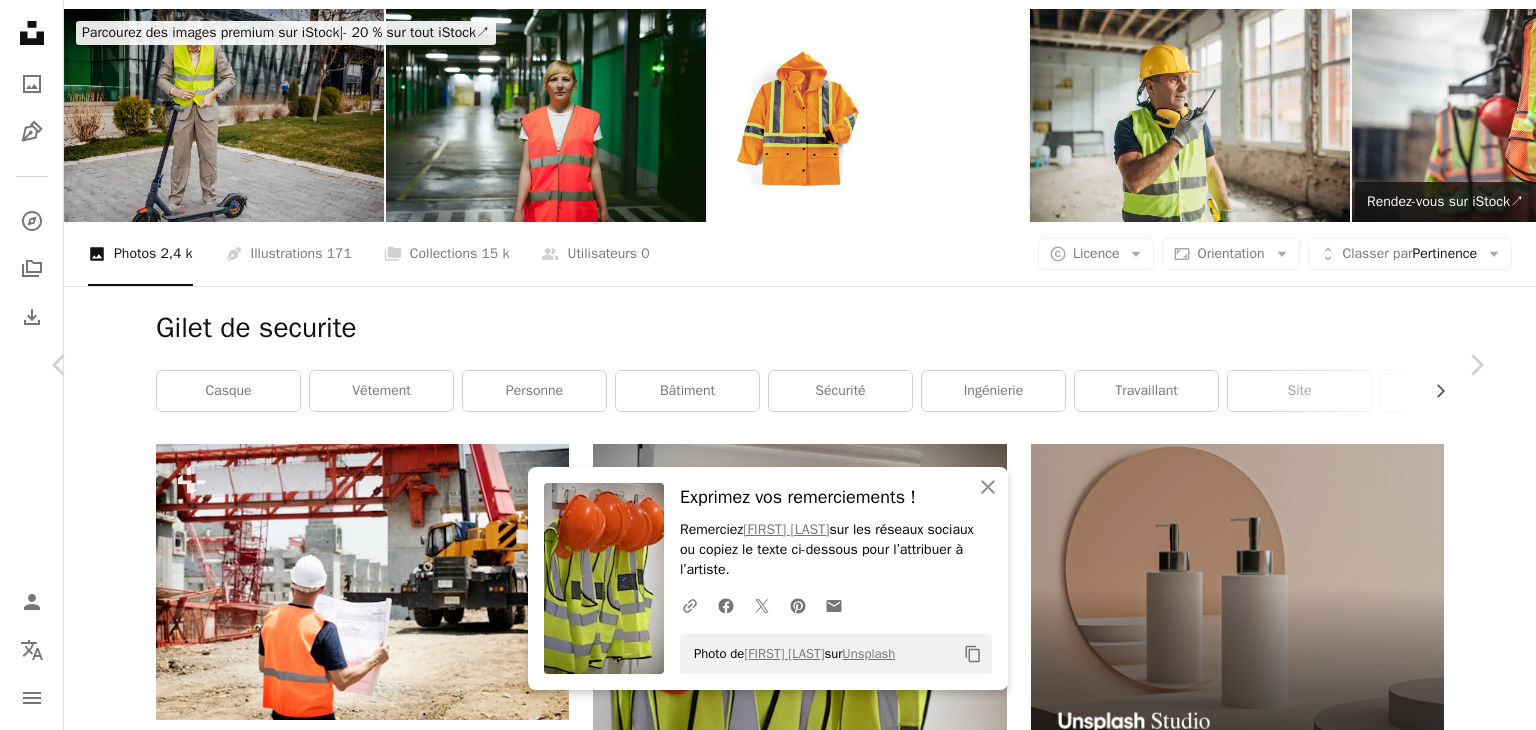 click on "**********" at bounding box center (768, 14802) 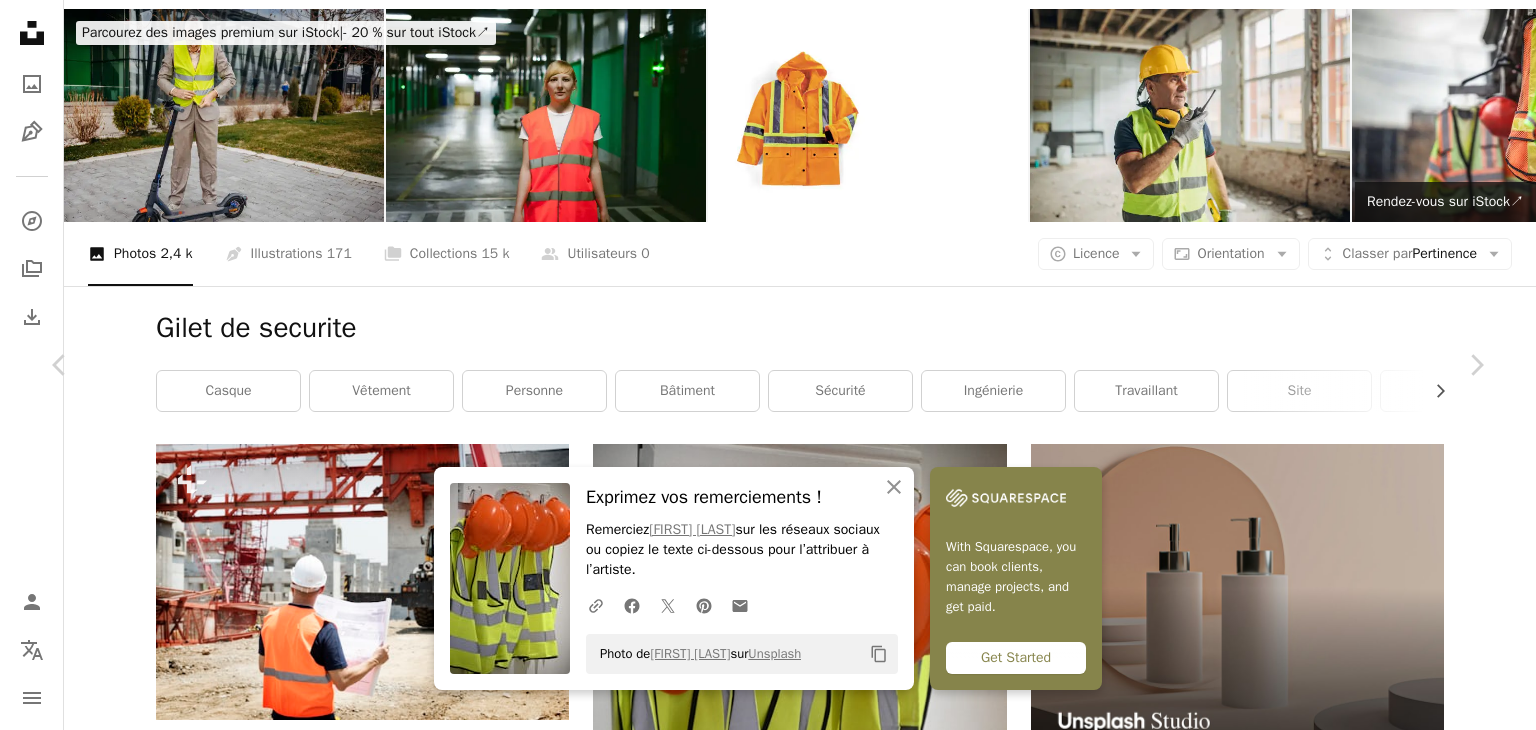 click on "An X shape Chevron left Chevron right An X shape Fermer Exprimez vos remerciements ! Remerciez  [FIRST] [LAST]  sur les réseaux sociaux ou copiez le texte ci-dessous pour l’attribuer à l’artiste. A URL sharing icon (chains) Facebook icon X (formerly Twitter) icon Pinterest icon An envelope Photo de  [FIRST] [LAST]  sur  Unsplash
Copy content With Squarespace, you can book clients, manage projects, and get paid. Get Started [FIRST] [LAST] tanyapaquet A heart A plus sign Télécharger gratuitement Chevron down Zoom in Vues 189 739 Téléchargements 6 347 A forward-right arrow Partager Info icon Infos More Actions A map marker [CITY], [COUNTRY] Calendar outlined Publiée le  [DATE] Camera NIKON CORPORATION, NIKON Z 50 Safety Utilisation gratuite sous la  Licence Unsplash orange jaune sécurité casque de sécurité epi vêtement Afrique du Sud vêtements complet ballon casque manteau gilet manteau [CITY] Photos banque d’images gratuites  |  - 20 % avec le code UNSPLASH20" at bounding box center [768, 30024] 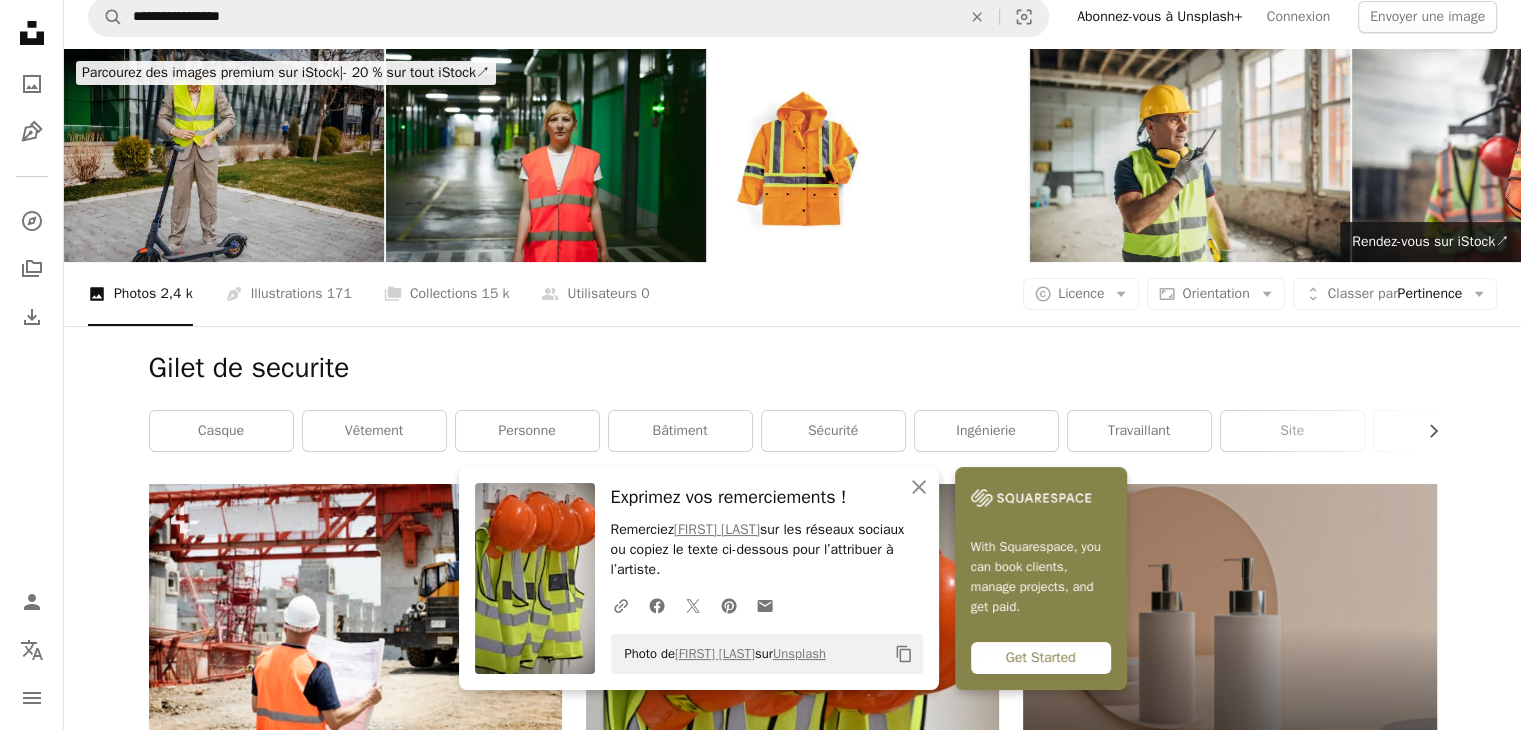 scroll, scrollTop: 0, scrollLeft: 0, axis: both 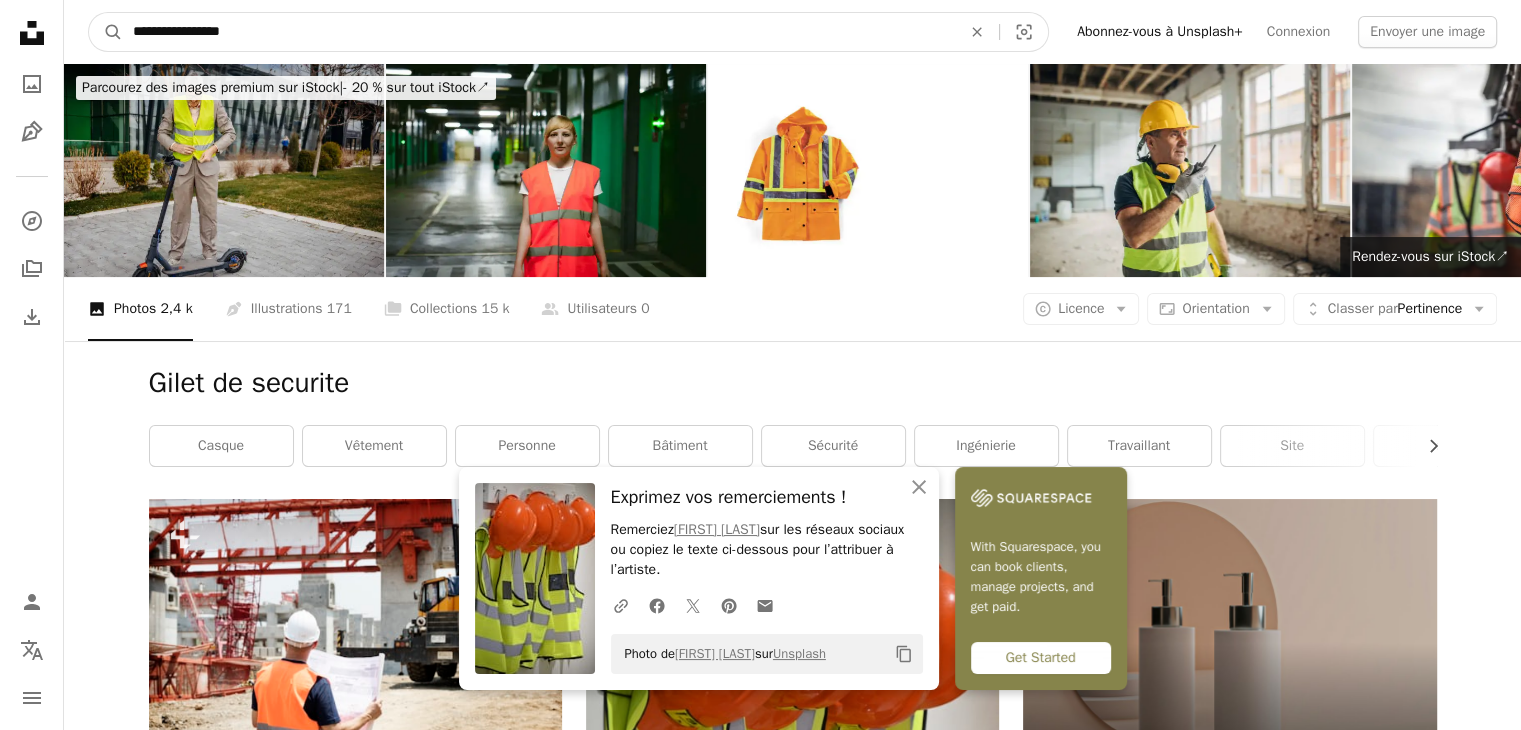 click on "**********" at bounding box center [539, 32] 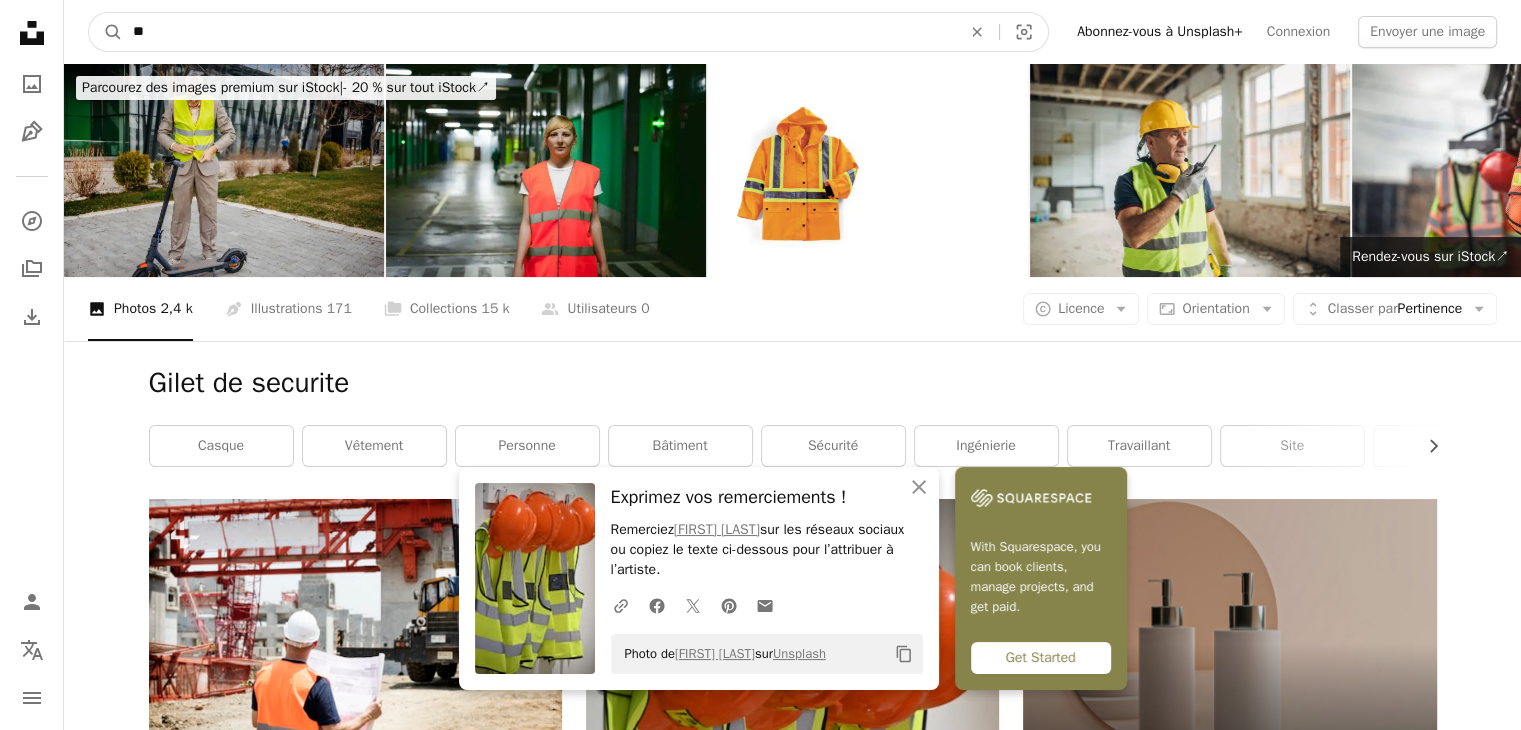 type on "*" 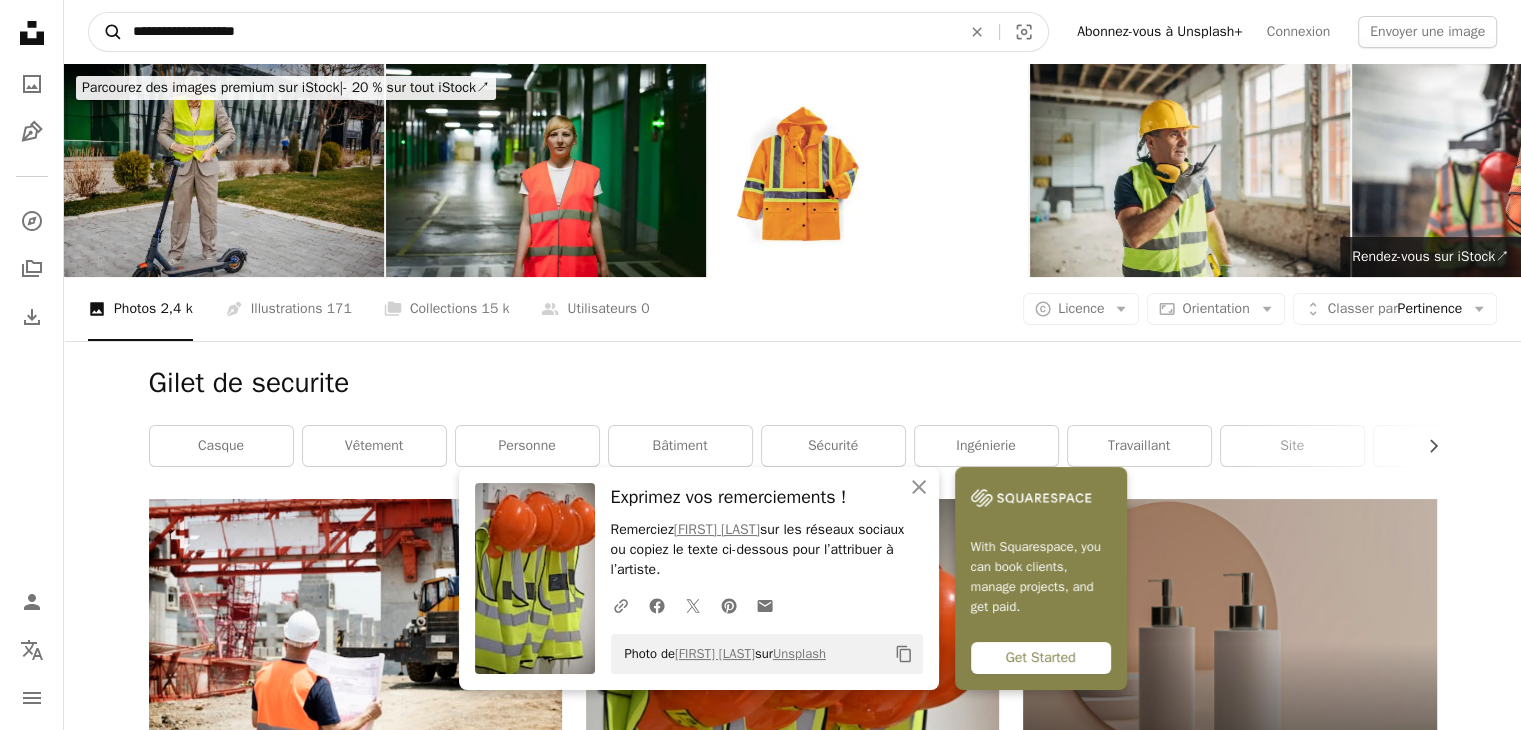type on "**********" 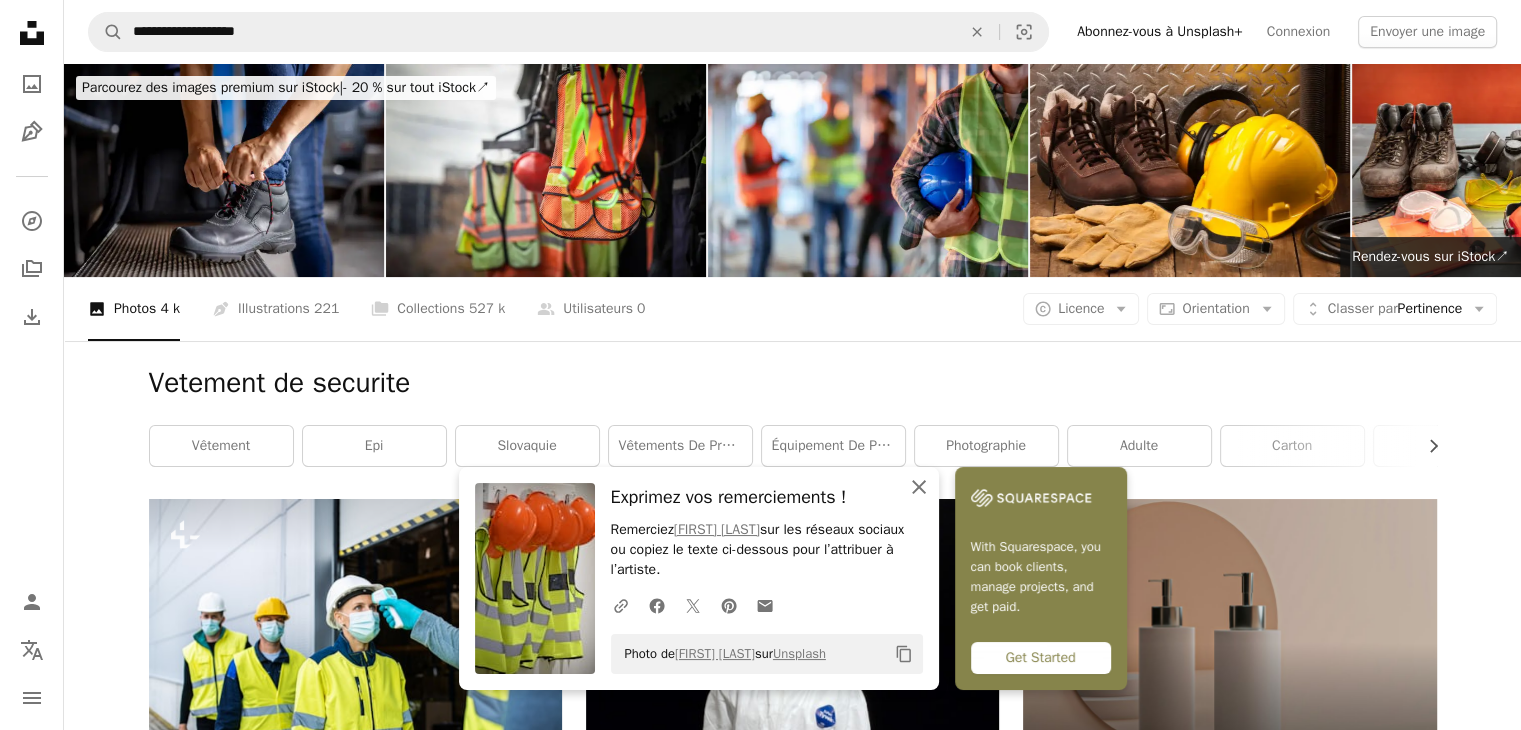 click on "An X shape" 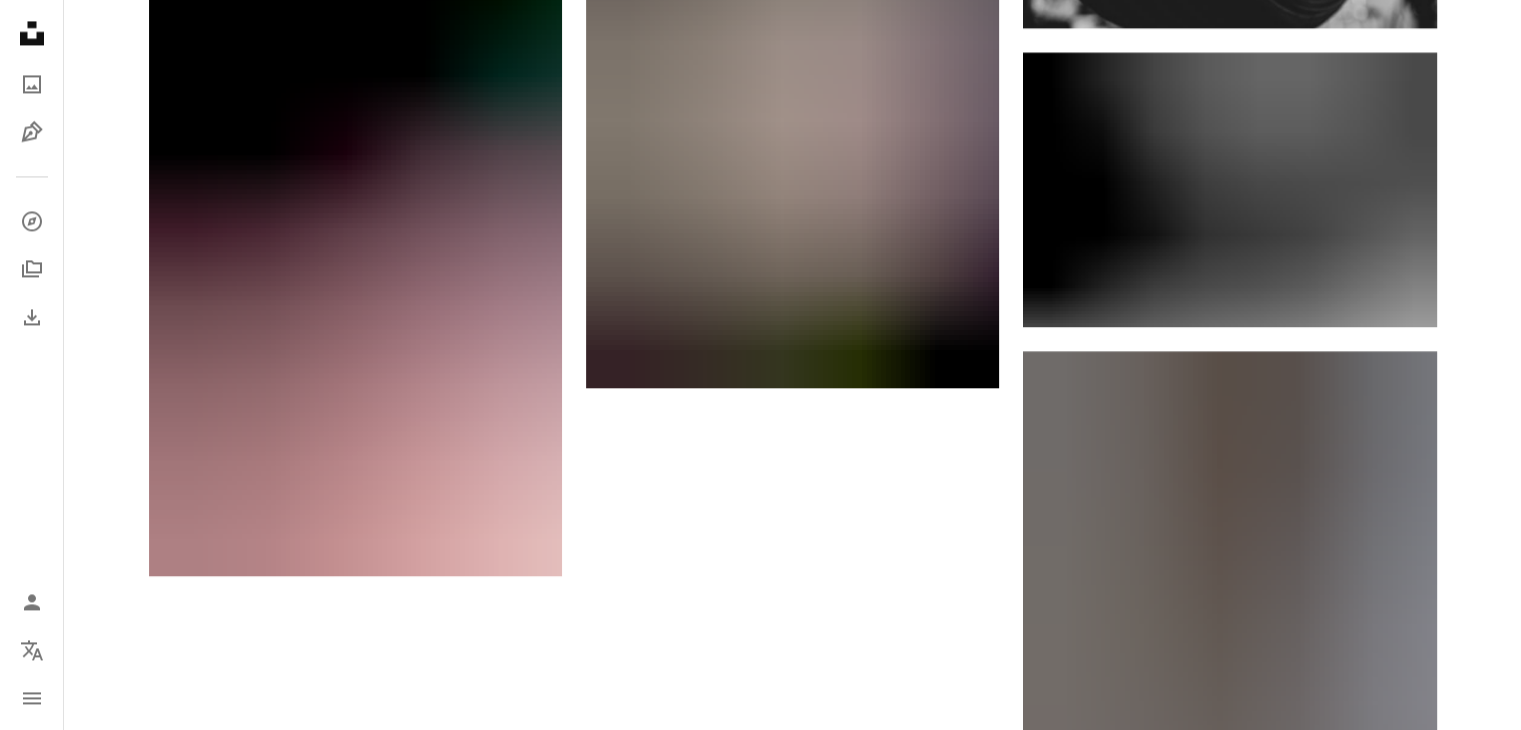 scroll, scrollTop: 3265, scrollLeft: 0, axis: vertical 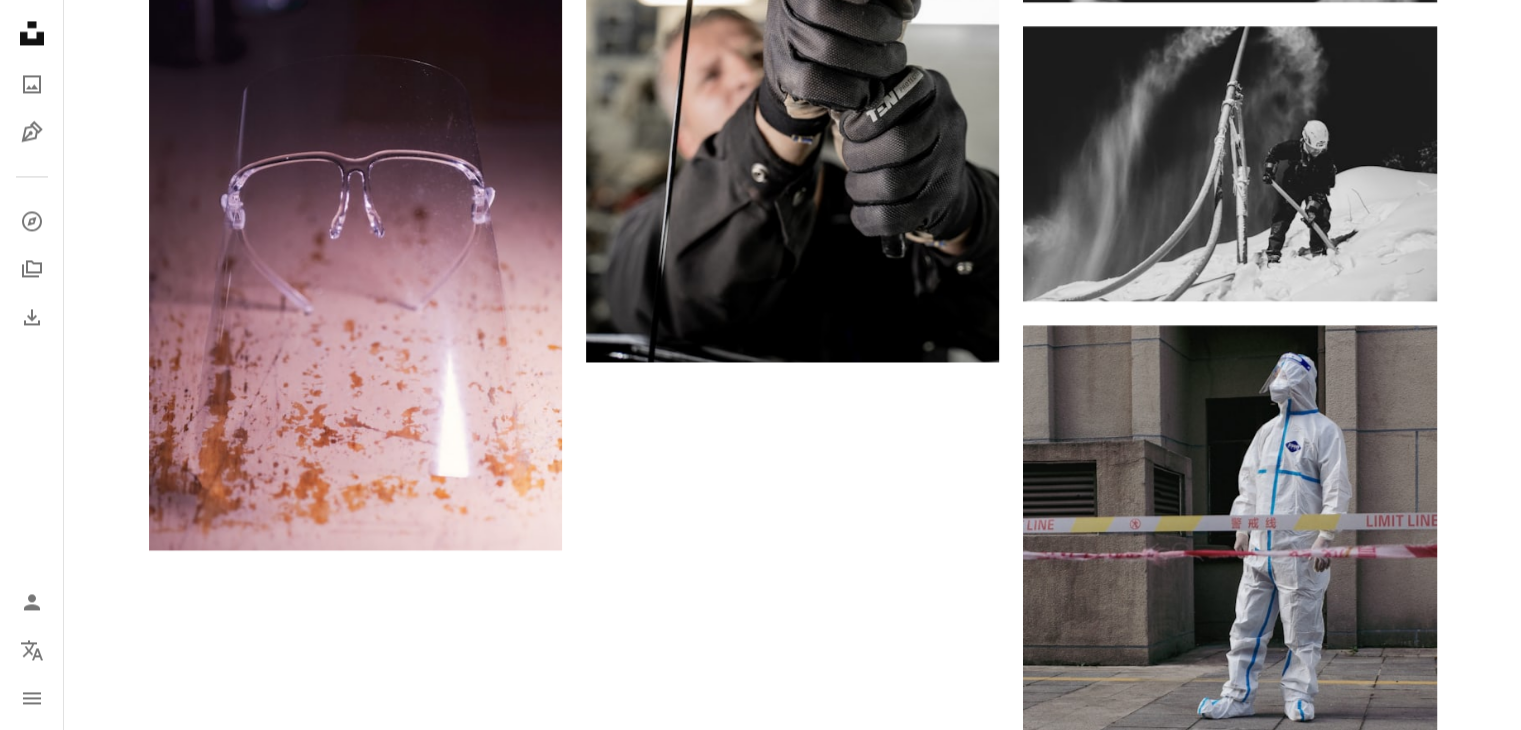 click on "Plus de résultats" at bounding box center [793, 1025] 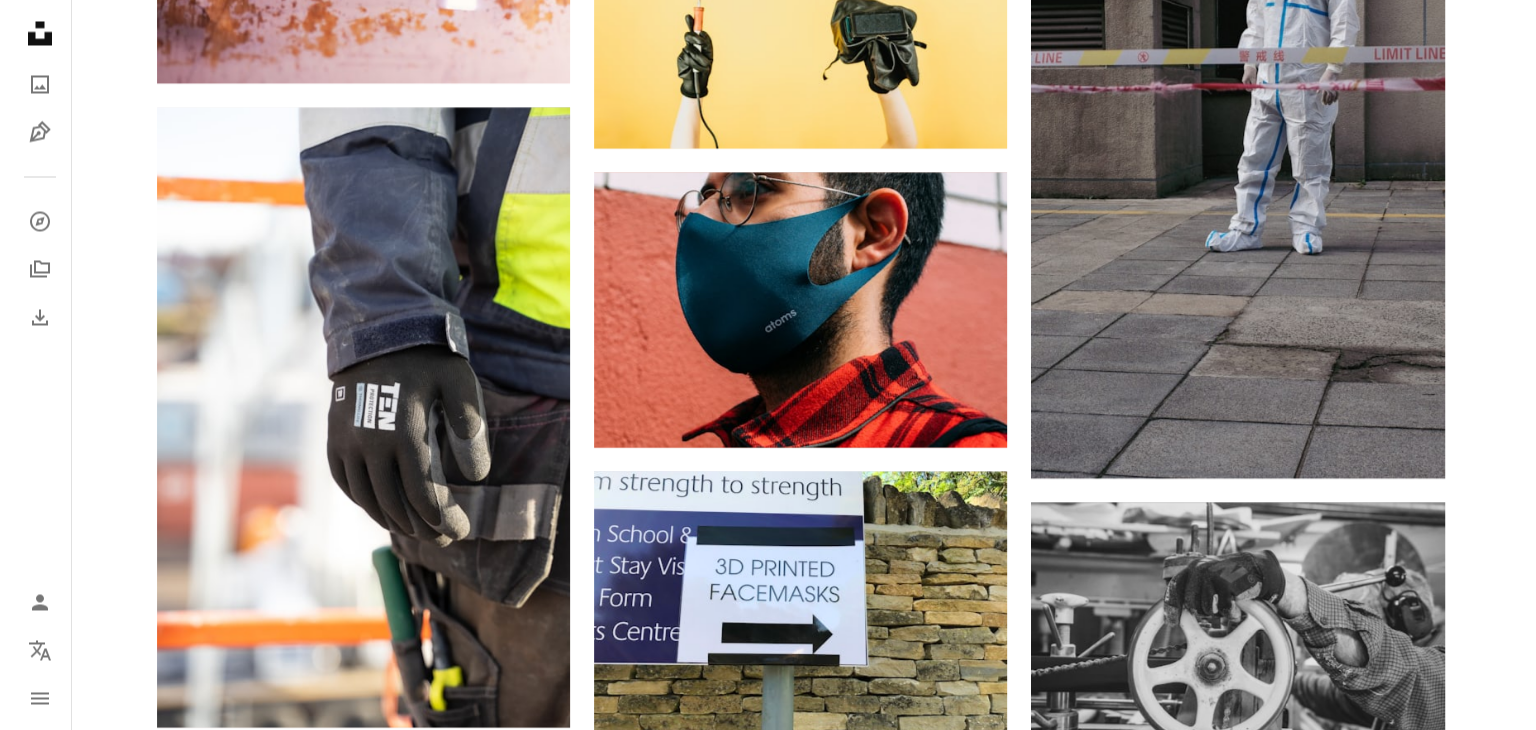 scroll, scrollTop: 3746, scrollLeft: 0, axis: vertical 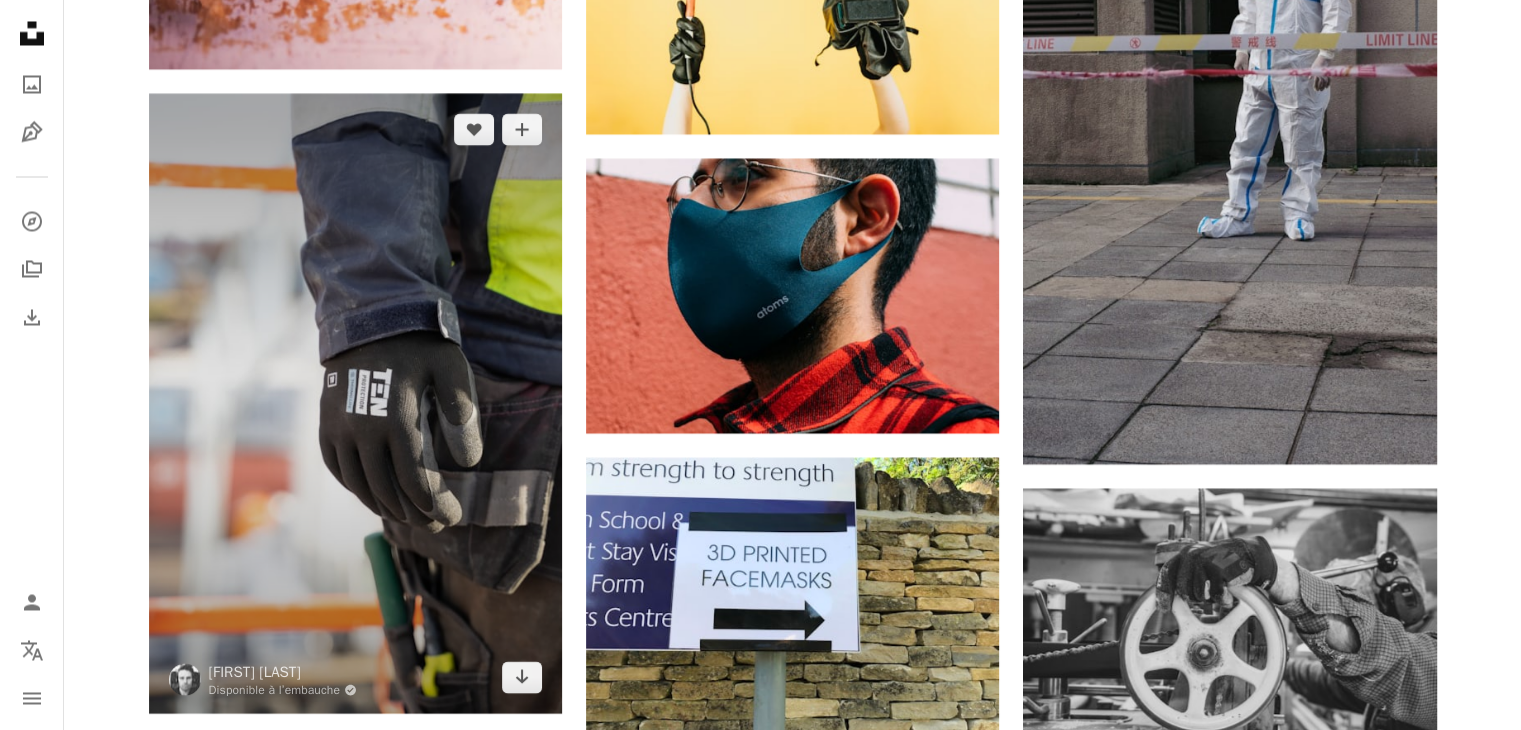 click at bounding box center (355, 403) 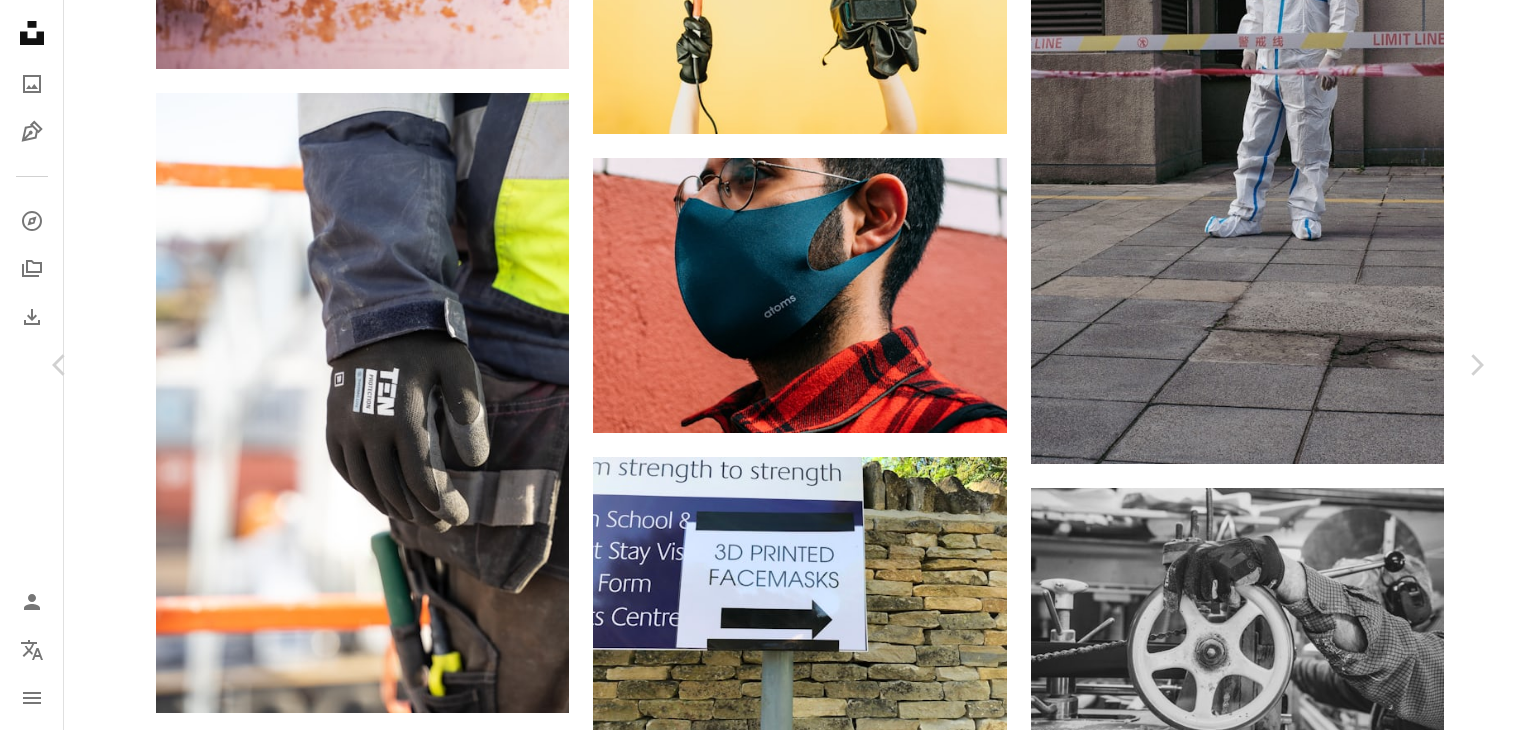 click on "Chevron down" 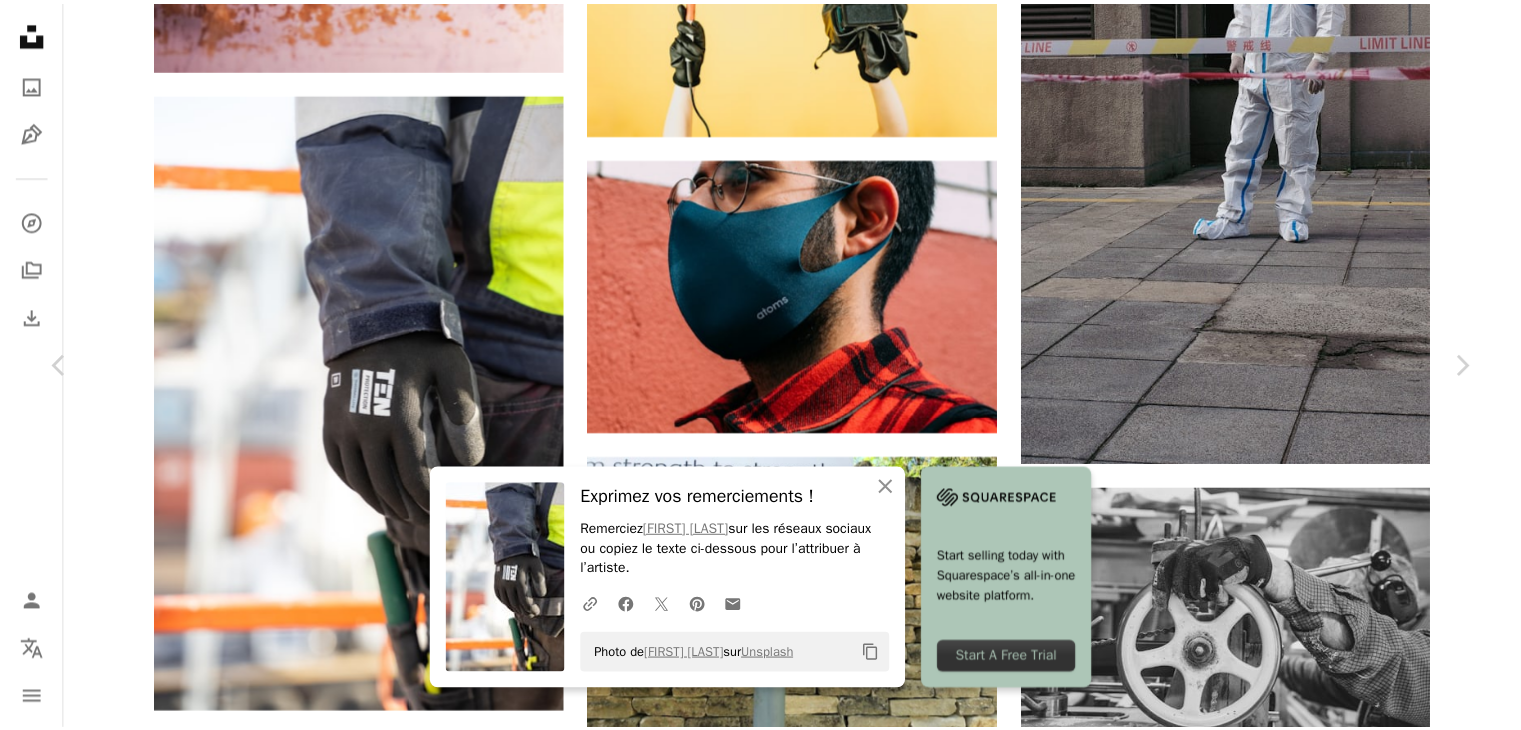 scroll, scrollTop: 8, scrollLeft: 0, axis: vertical 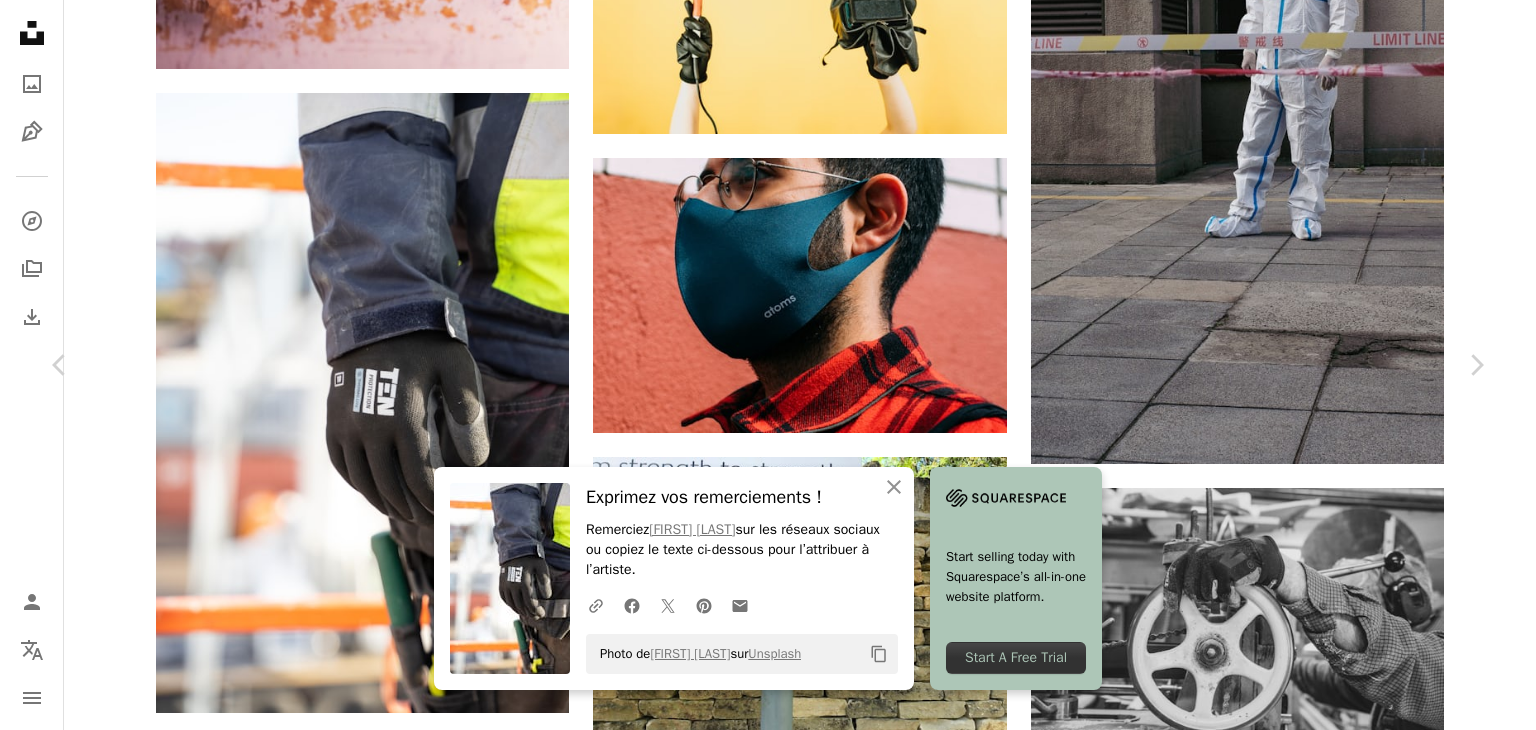 click on "An X shape Chevron left Chevron right An X shape Fermer Exprimez vos remerciements ! Remerciez  [FIRST] [LAST]  sur les réseaux sociaux ou copiez le texte ci-dessous pour l’attribuer à l’artiste. A URL sharing icon (chains) Facebook icon X (formerly Twitter) icon Pinterest icon An envelope Photo de  [FIRST] [LAST]  sur  Unsplash
Copy content Start selling today with Squarespace’s all-in-one website platform. Start A Free Trial [FIRST] [LAST] Disponible à l’embauche A checkmark inside of a circle A heart A plus sign Télécharger gratuitement Chevron down Zoom in Vues 114 033 Téléchargements 1 070 A forward-right arrow Partager Info icon Infos More Actions Calendar outlined Publiée le  [DATE] Camera SONY, ILCE-7M2 Safety Utilisation gratuite sous la  Licence Unsplash construction Chantier travailleur ouvrier du batiment charpentier dehors epi thermo humain vêtement main vêtements casque casque Arrière-plans Parcourez des images premium sur iStock  |   ↗" at bounding box center (768, 6598) 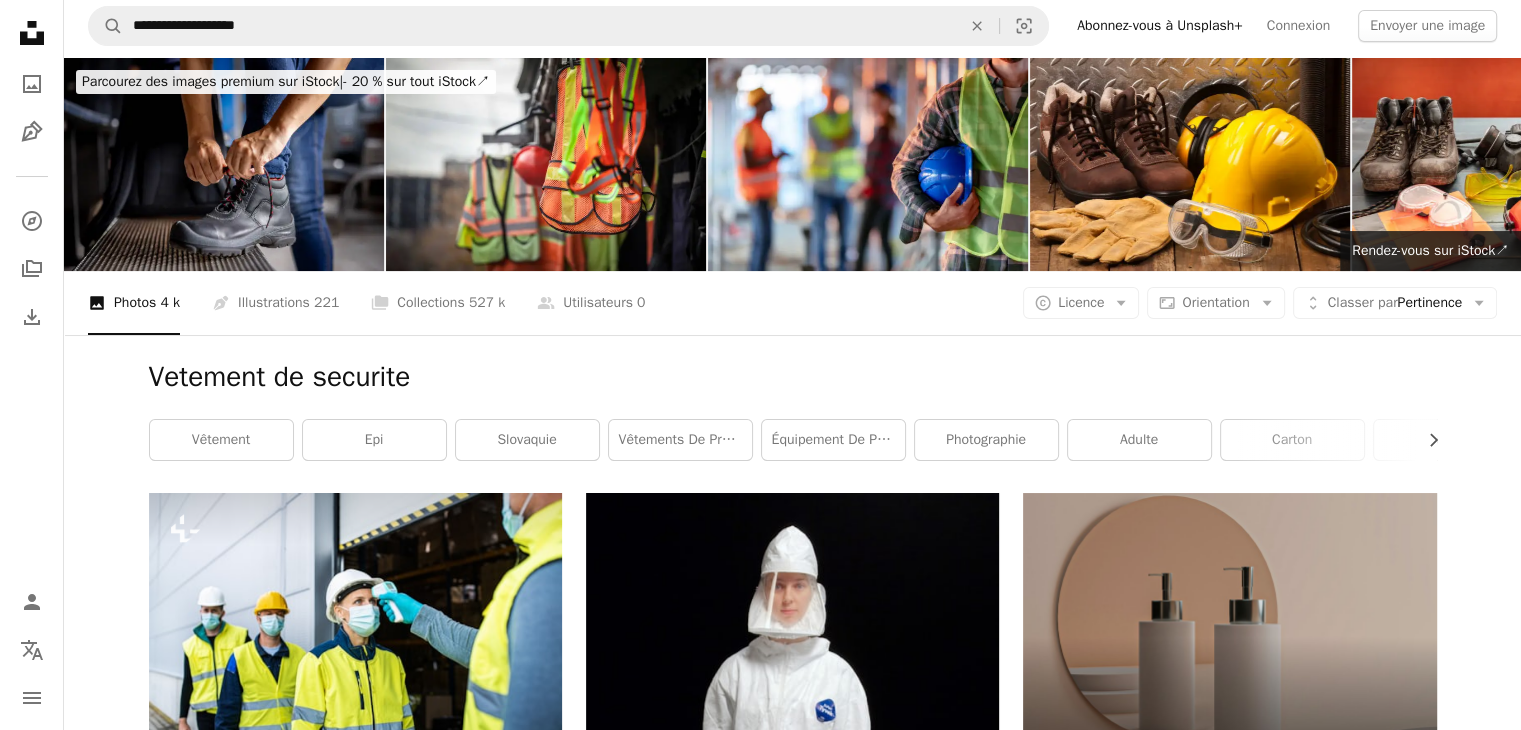 scroll, scrollTop: 0, scrollLeft: 0, axis: both 